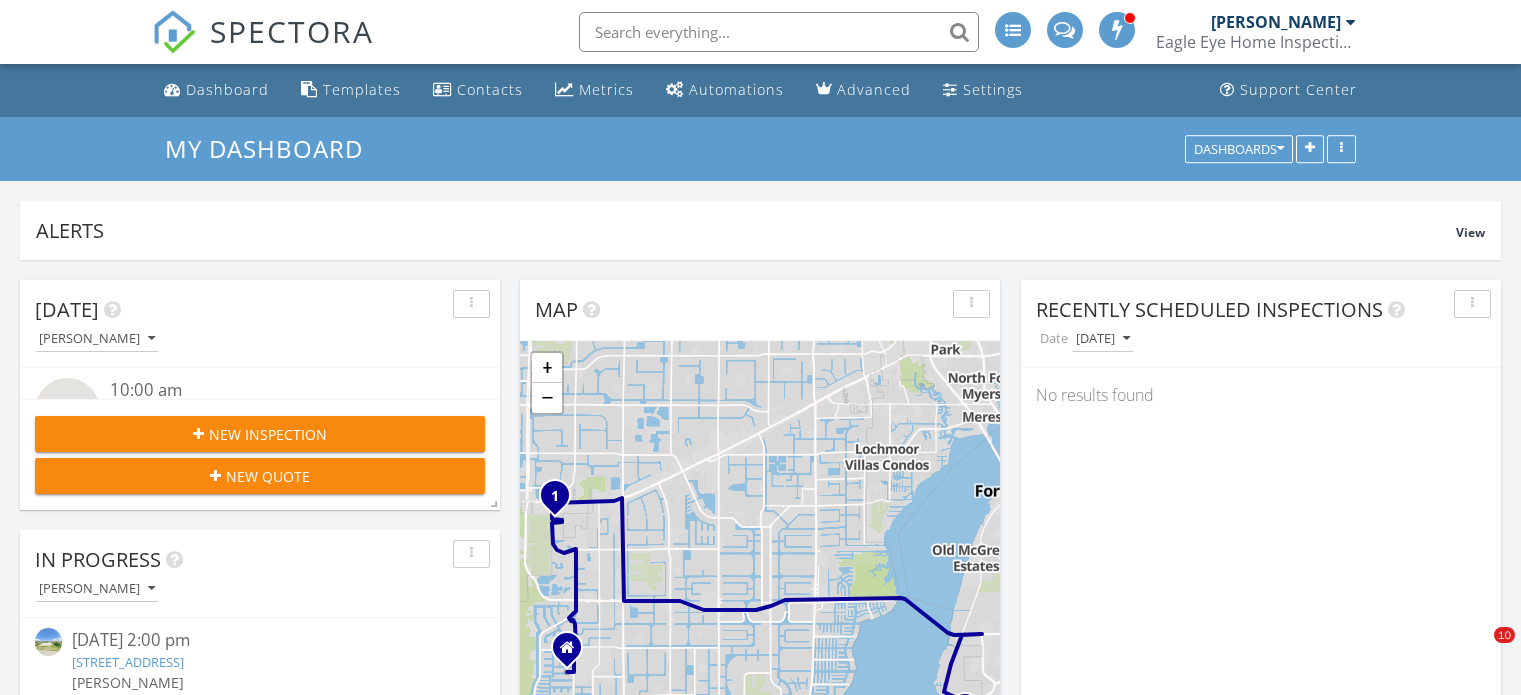 scroll, scrollTop: 0, scrollLeft: 0, axis: both 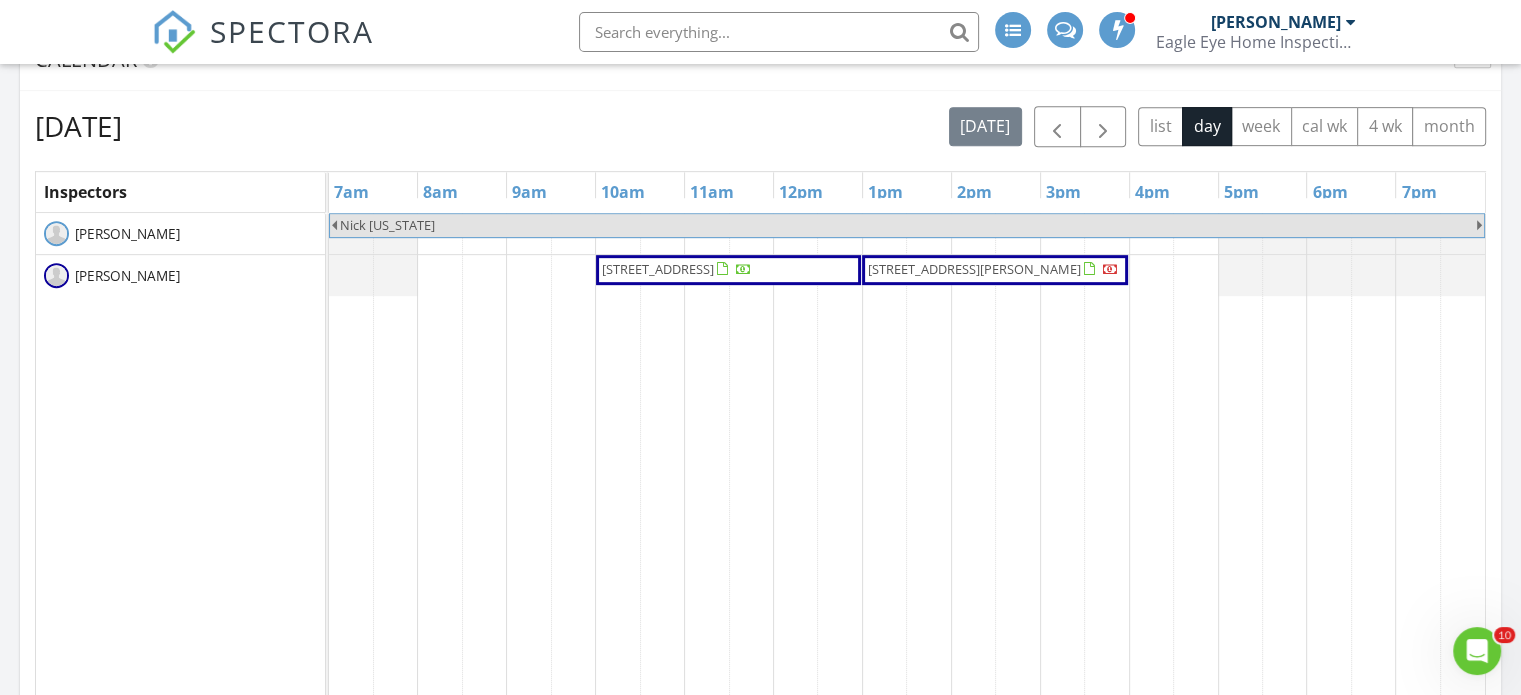 click on "2761 Lambay Ct, Cape Coral 33991" at bounding box center (658, 269) 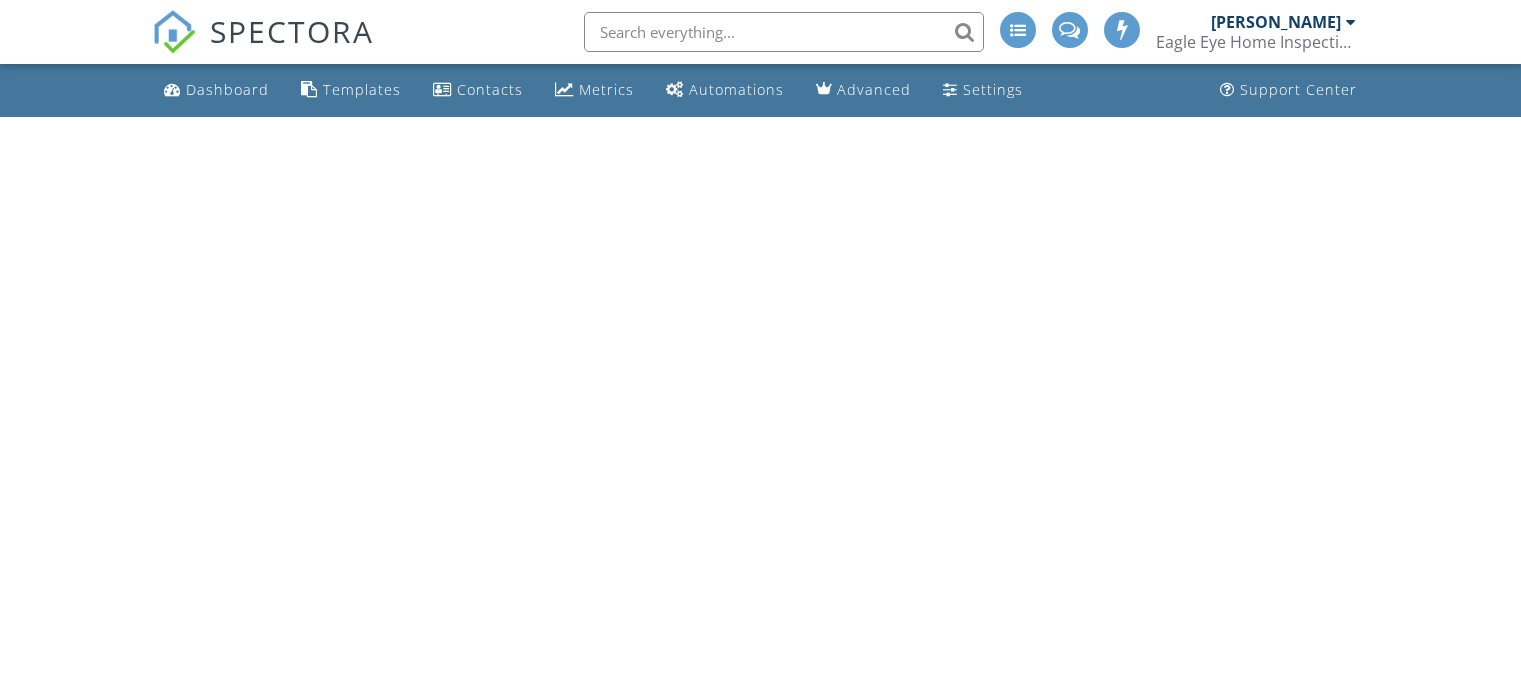 scroll, scrollTop: 0, scrollLeft: 0, axis: both 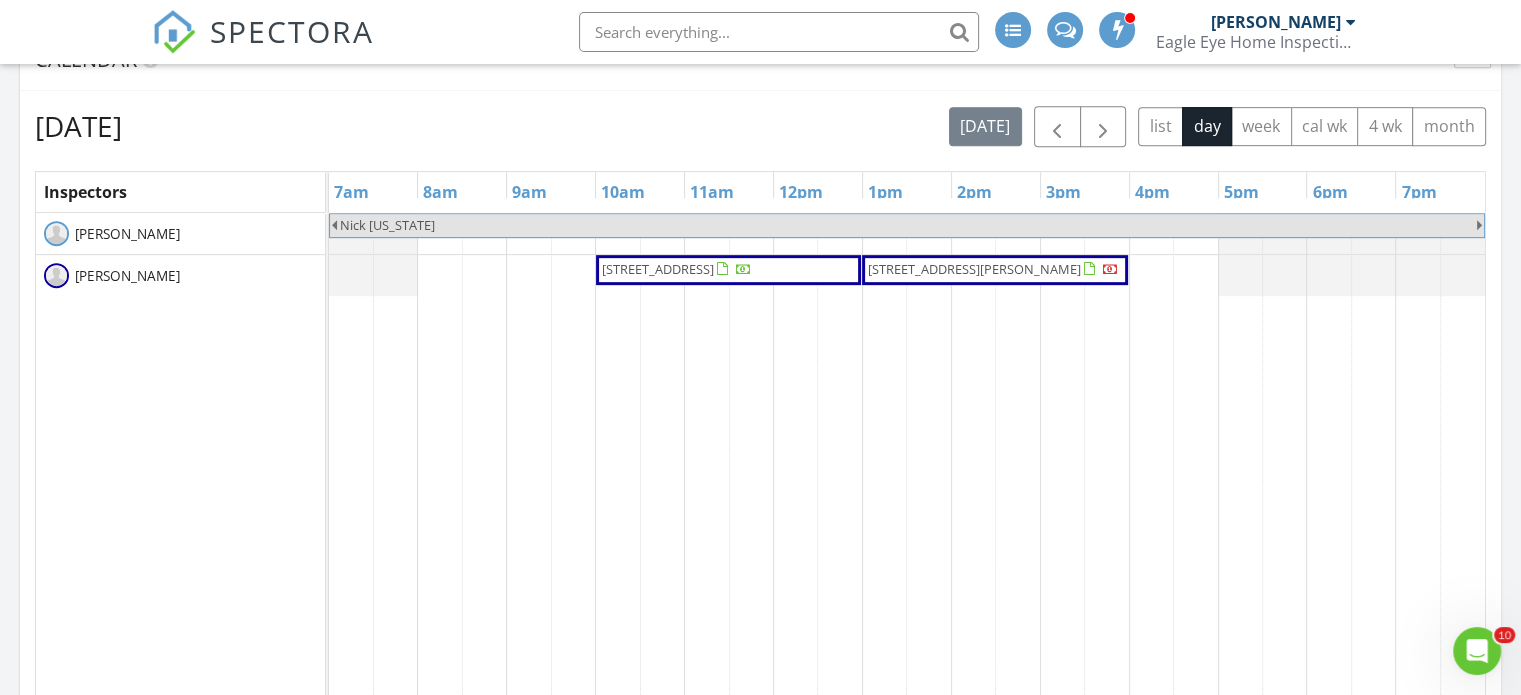 click on "2761 Lambay Ct, Cape Coral 33991" at bounding box center [658, 269] 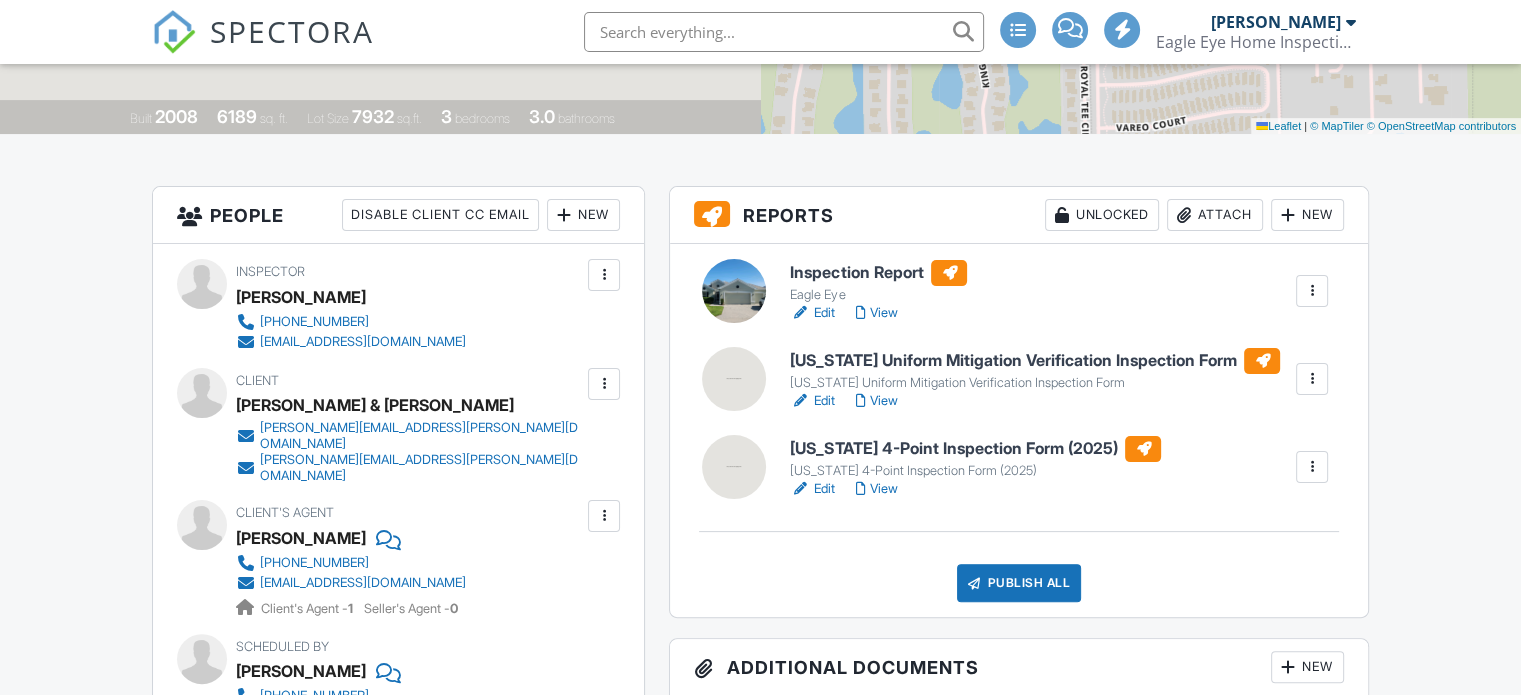 scroll, scrollTop: 400, scrollLeft: 0, axis: vertical 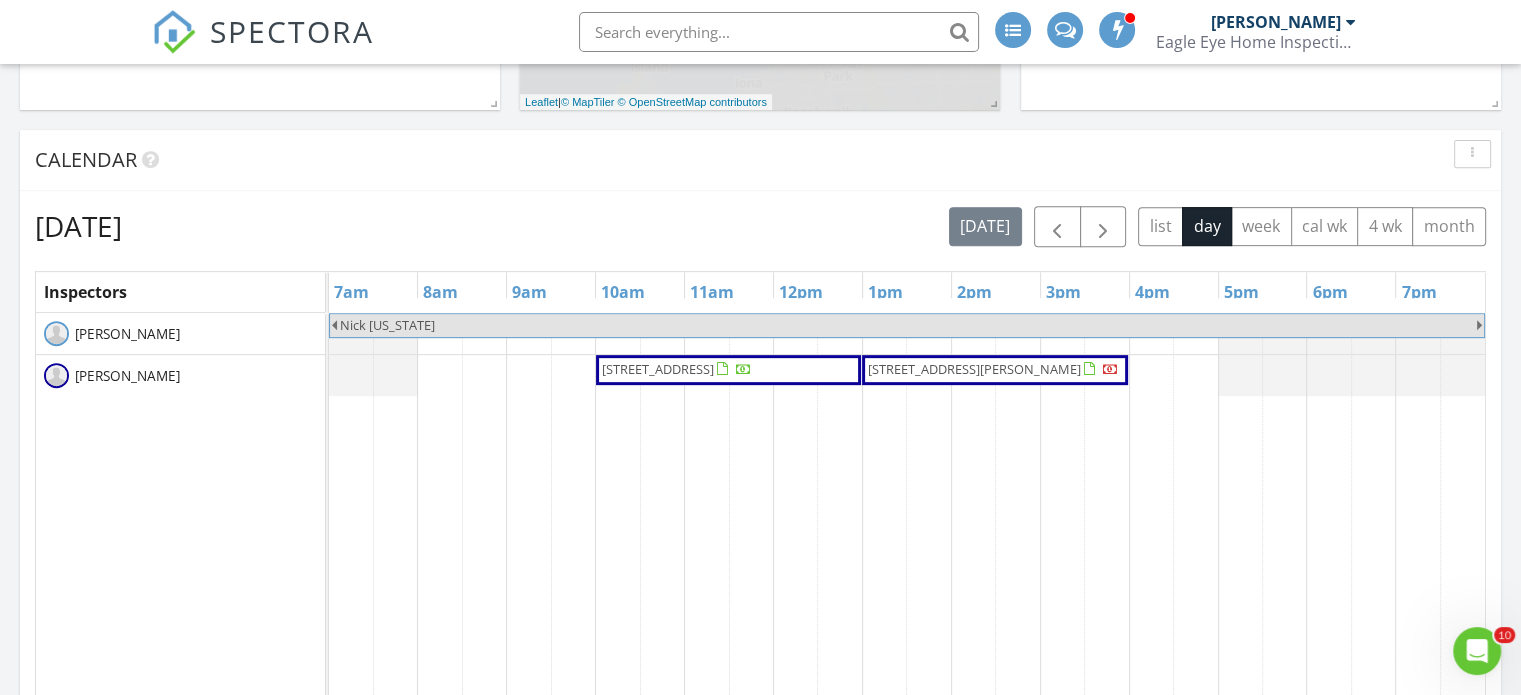 click on "2761 Lambay Ct, Cape Coral 33991" at bounding box center [658, 369] 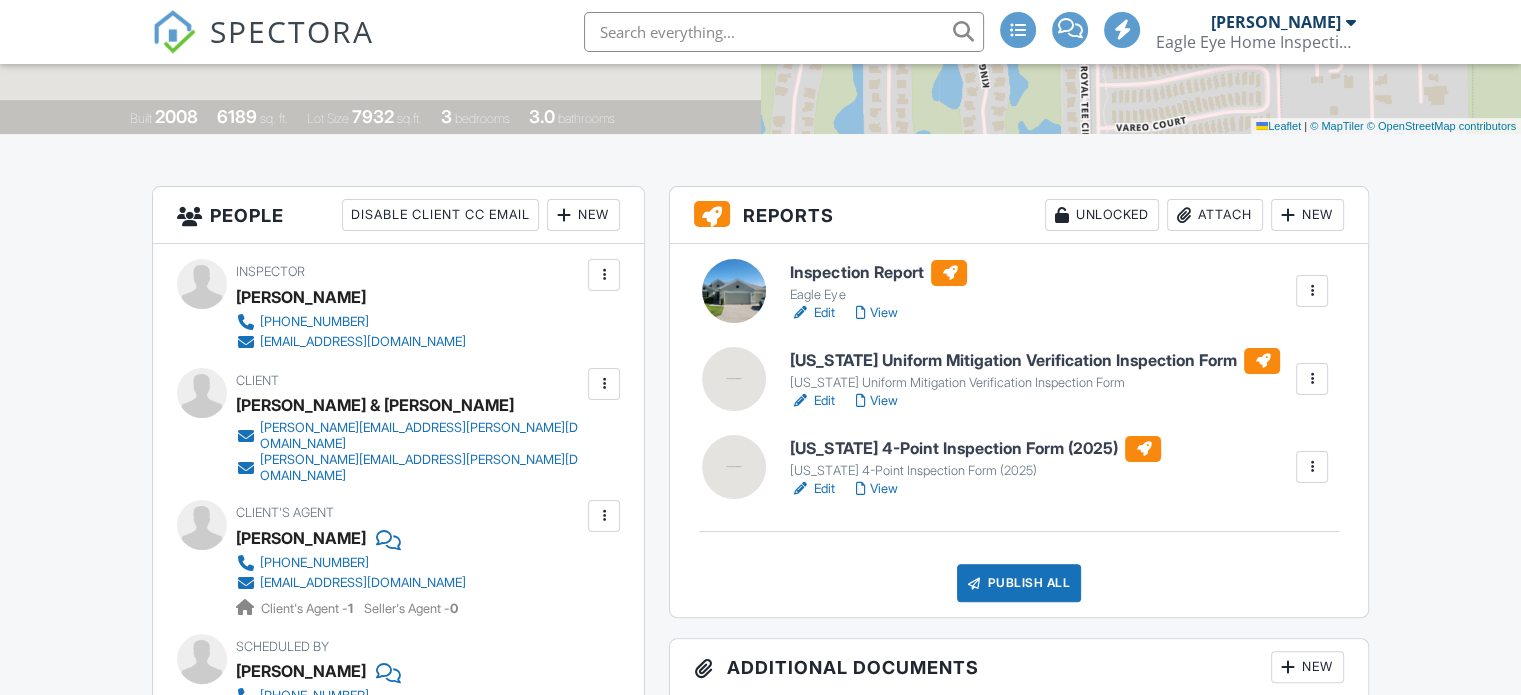 scroll, scrollTop: 400, scrollLeft: 0, axis: vertical 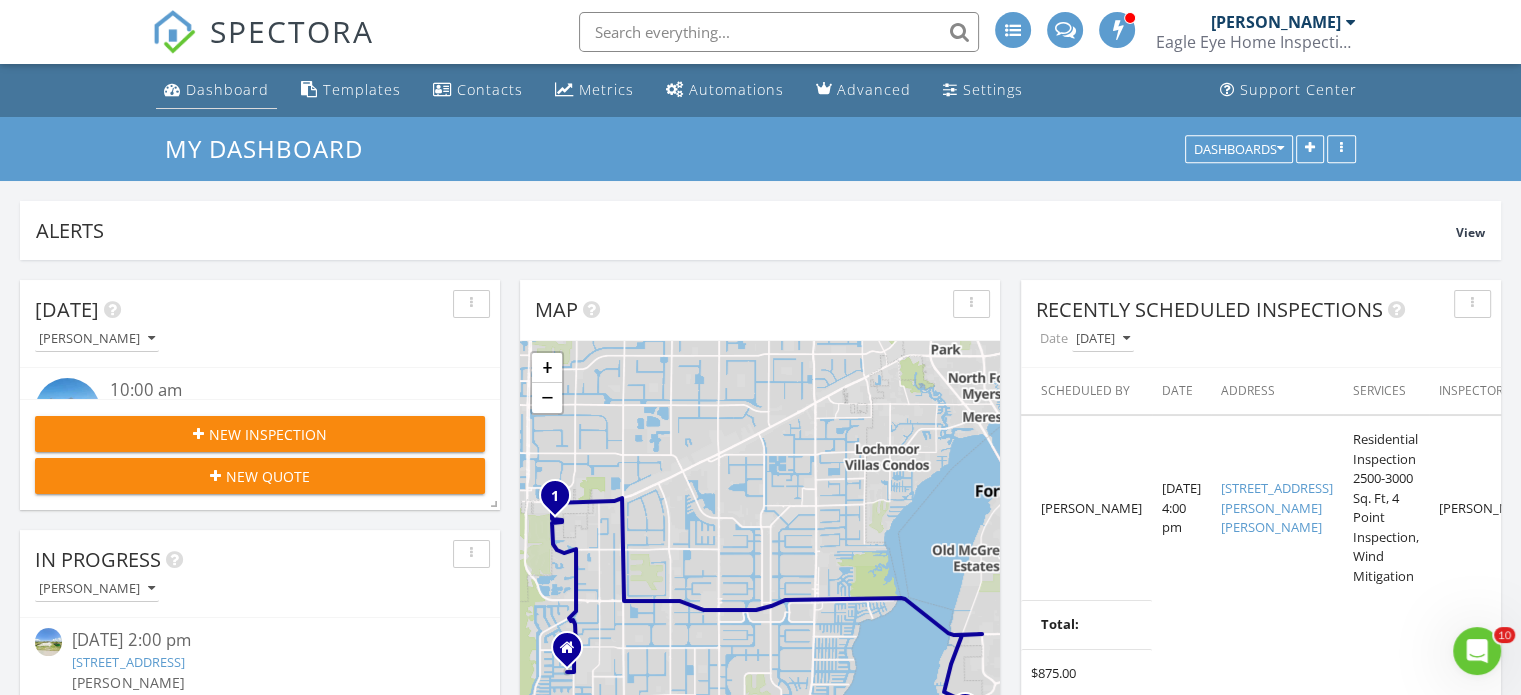 click on "Dashboard" at bounding box center (227, 89) 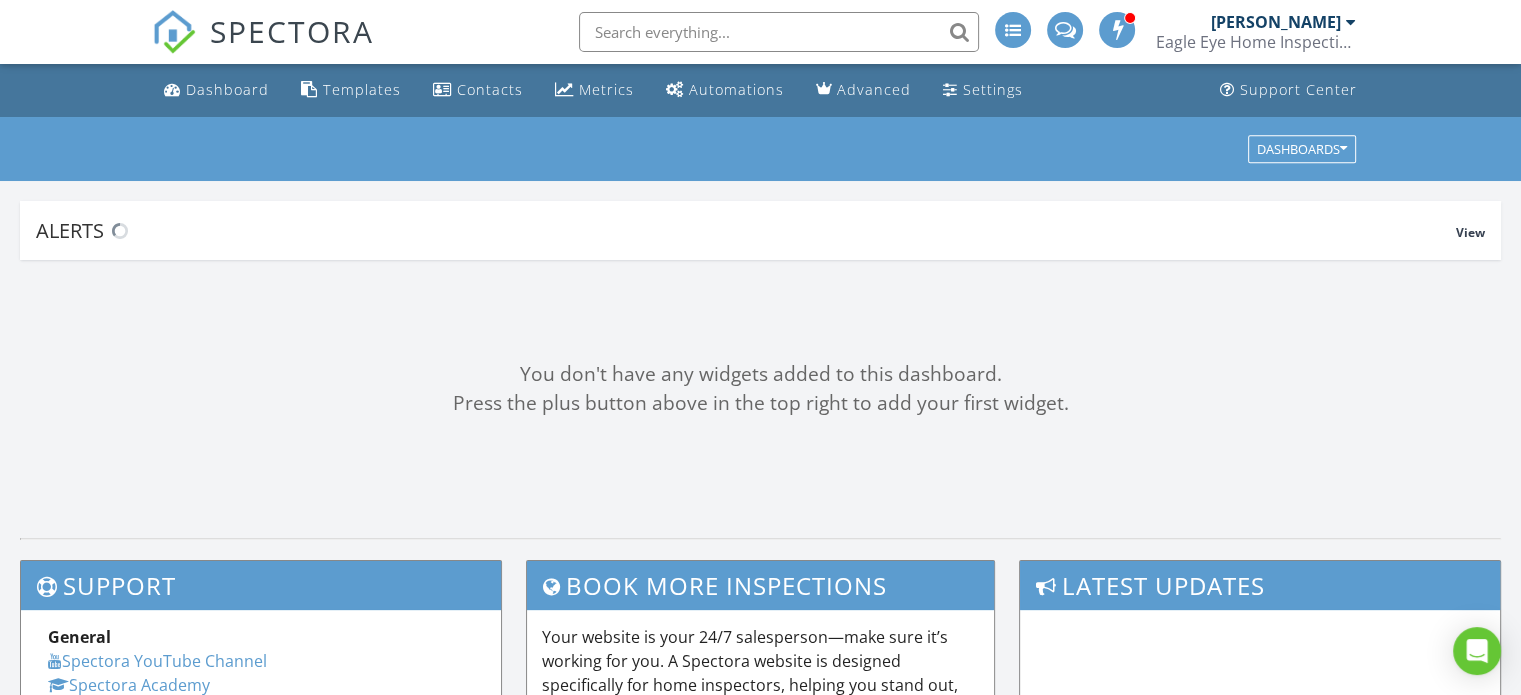 scroll, scrollTop: 300, scrollLeft: 0, axis: vertical 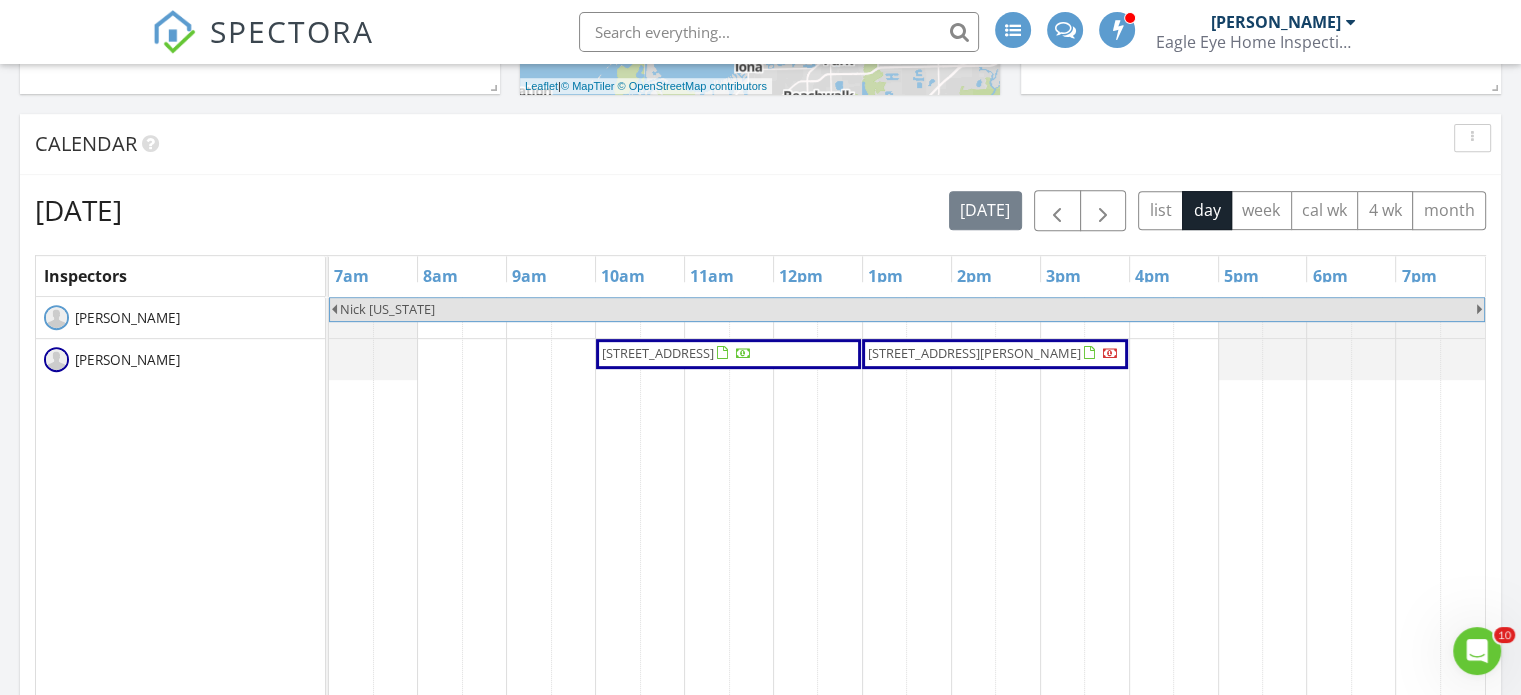 click on "[STREET_ADDRESS]" at bounding box center (658, 353) 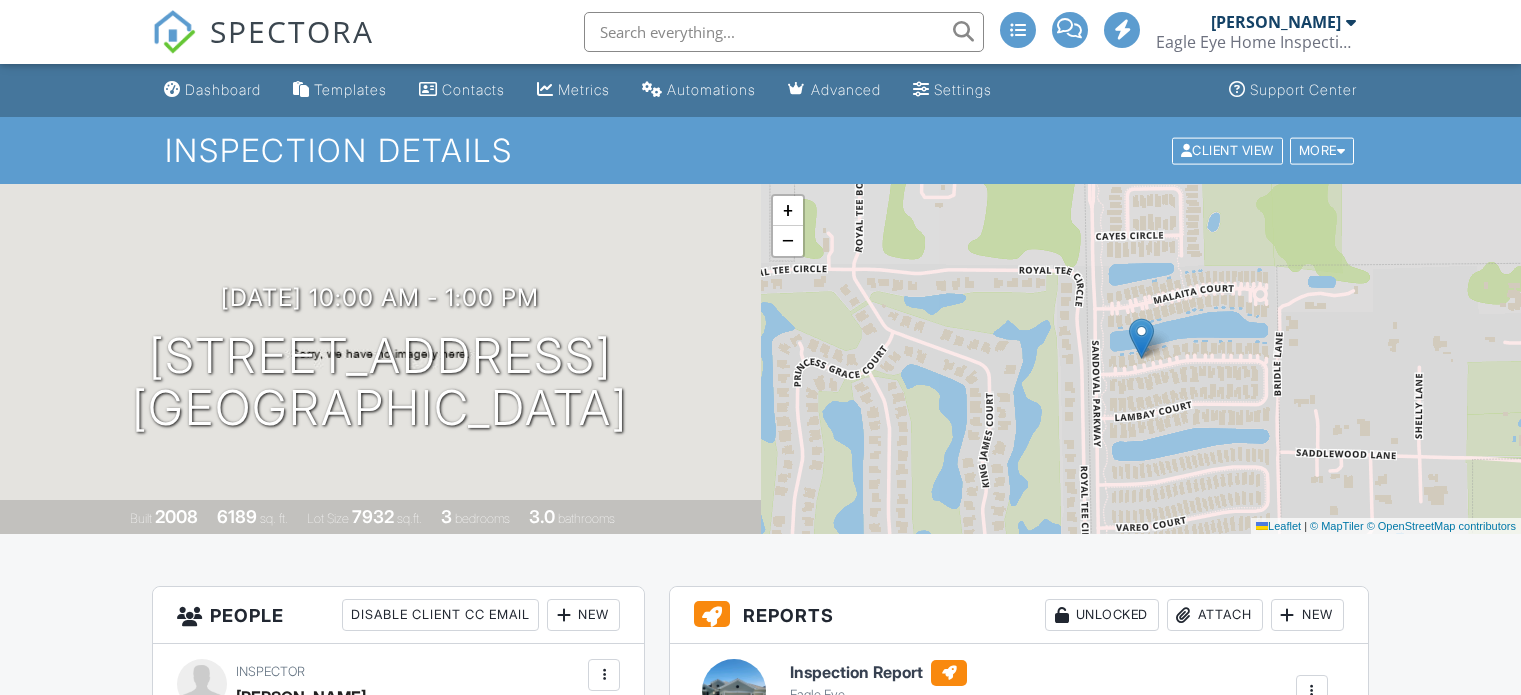 scroll, scrollTop: 400, scrollLeft: 0, axis: vertical 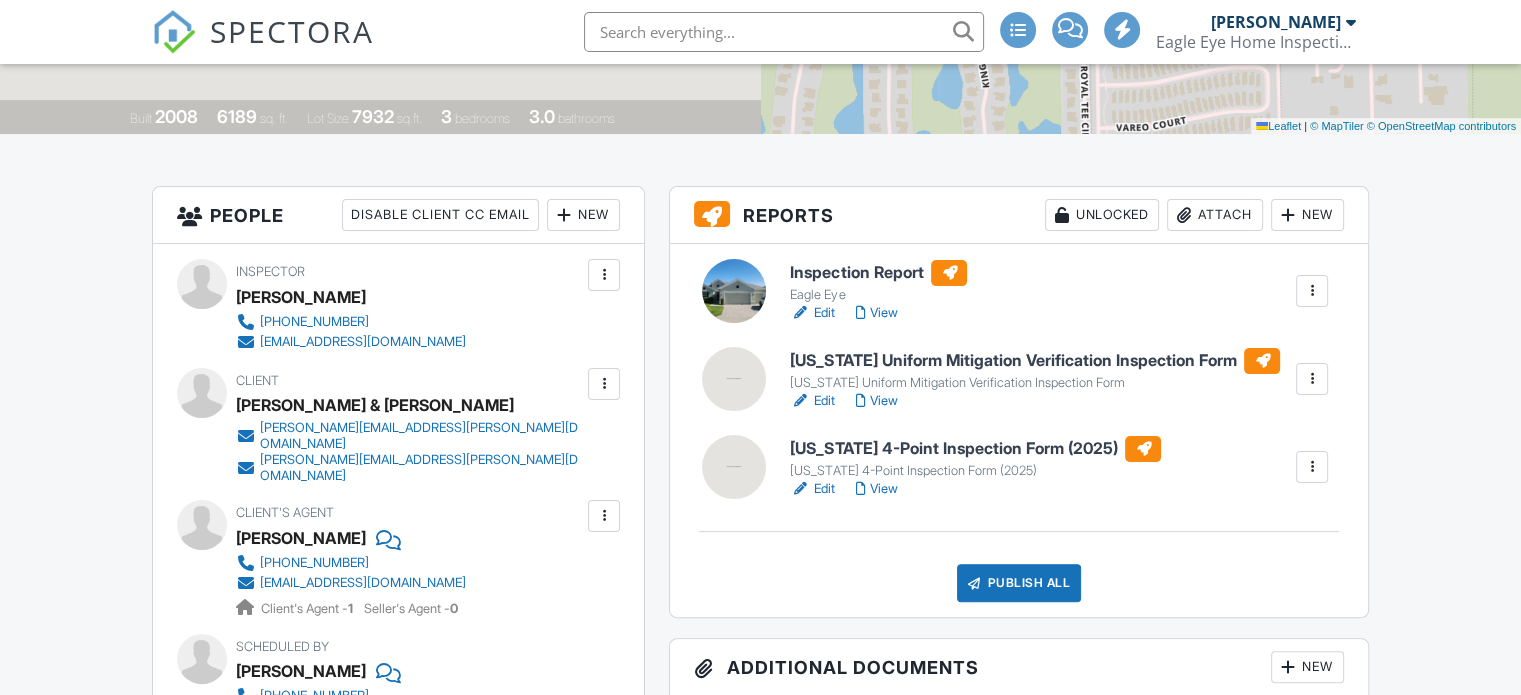 click on "Edit" at bounding box center (812, 401) 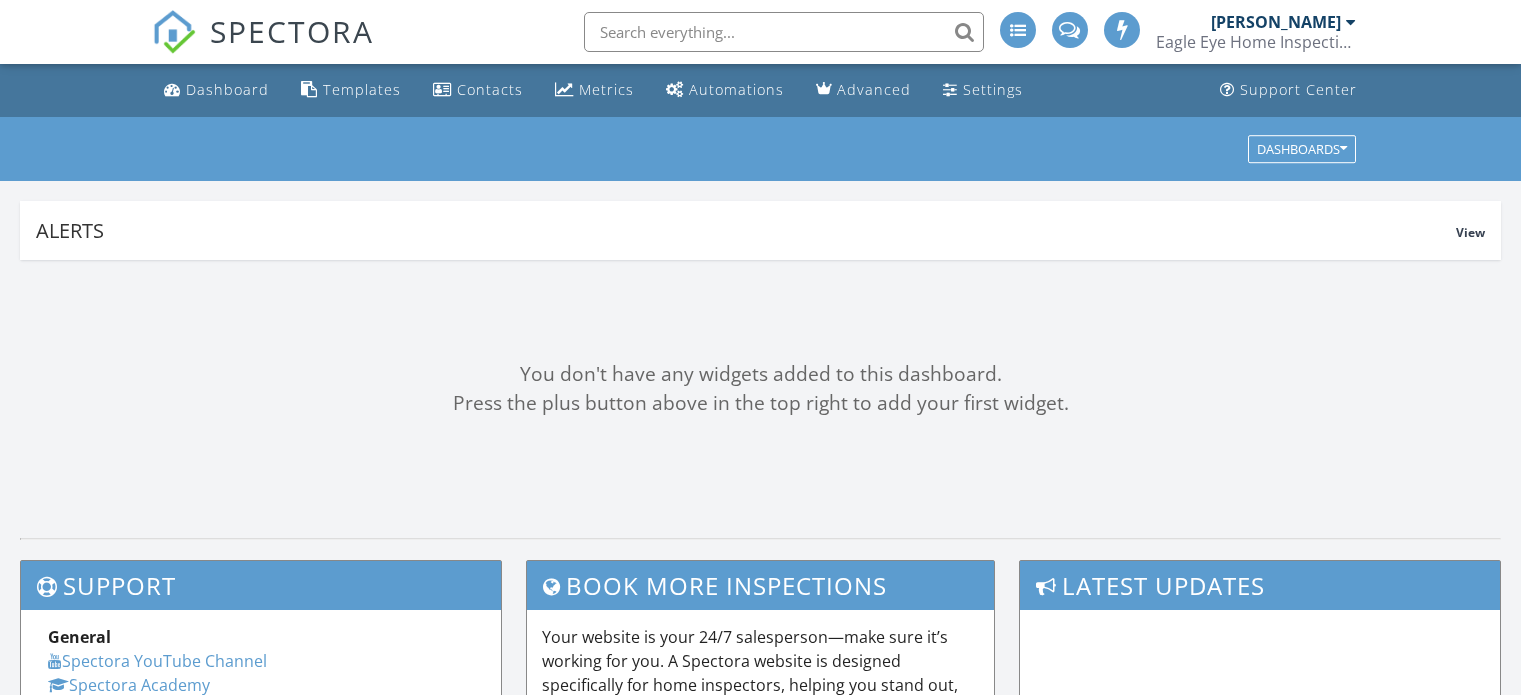 scroll, scrollTop: 0, scrollLeft: 0, axis: both 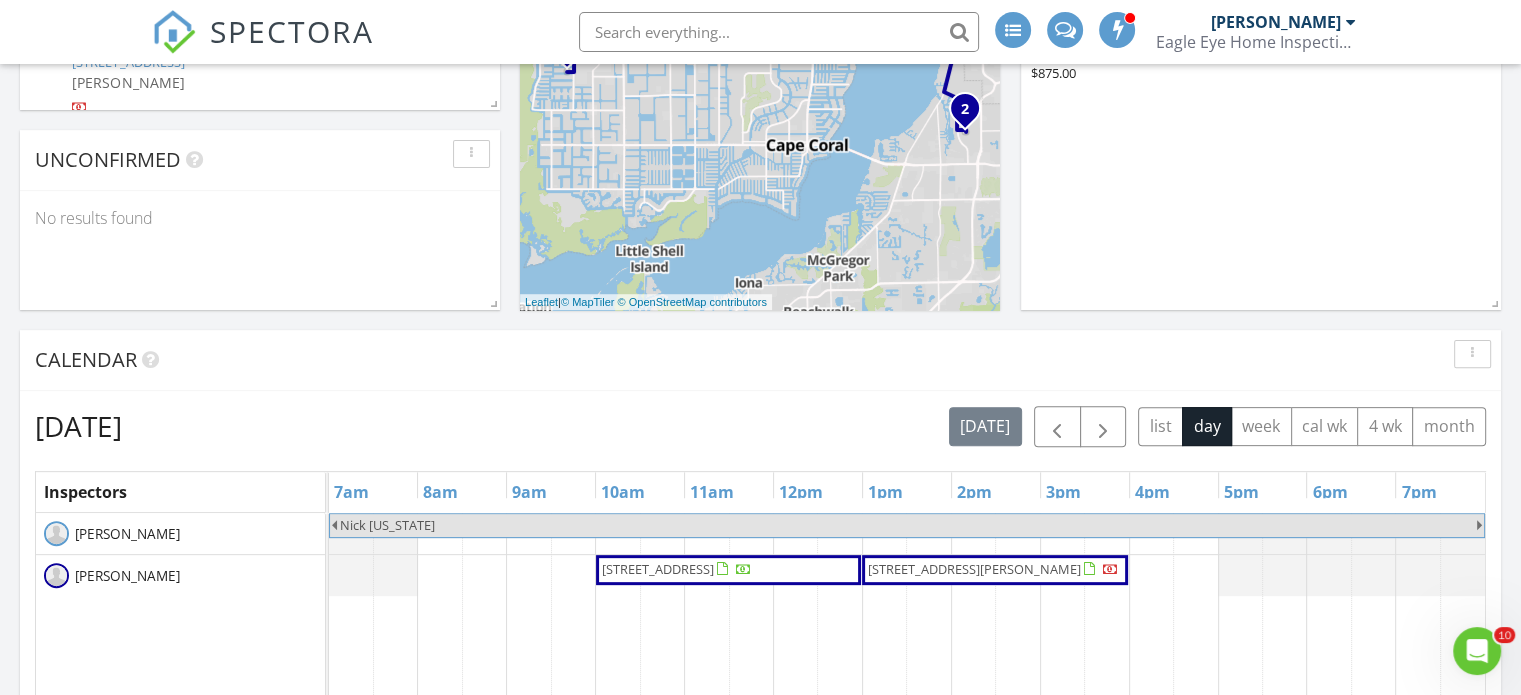 click on "[STREET_ADDRESS]" at bounding box center [677, 570] 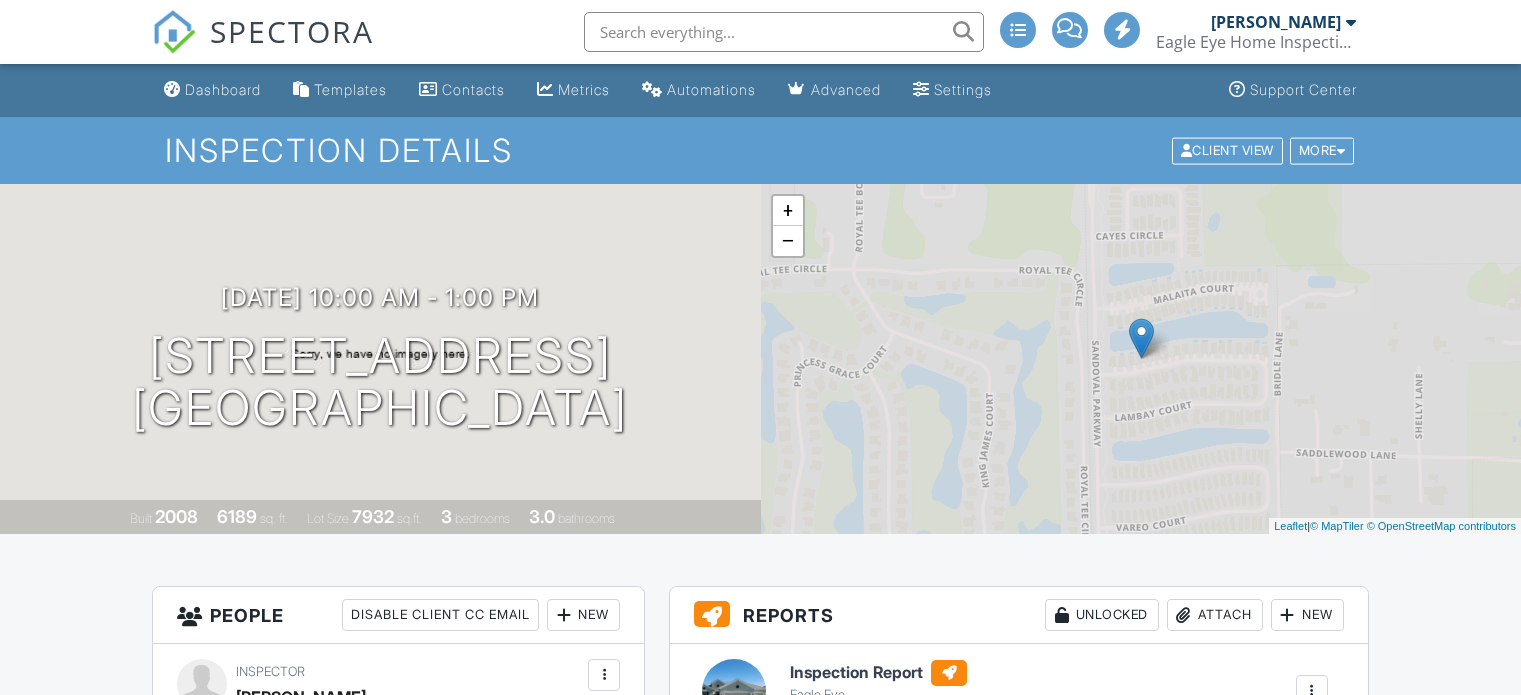 scroll, scrollTop: 400, scrollLeft: 0, axis: vertical 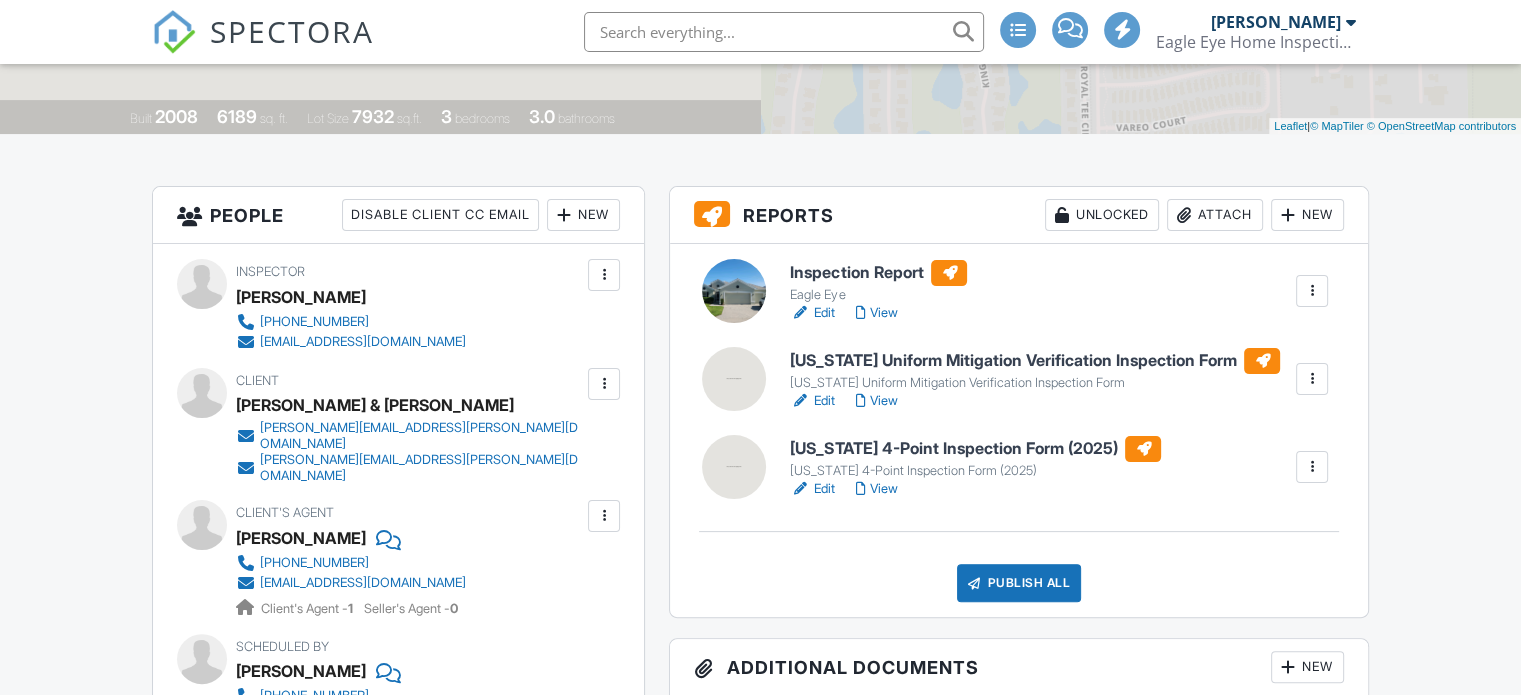 click on "View" at bounding box center (876, 313) 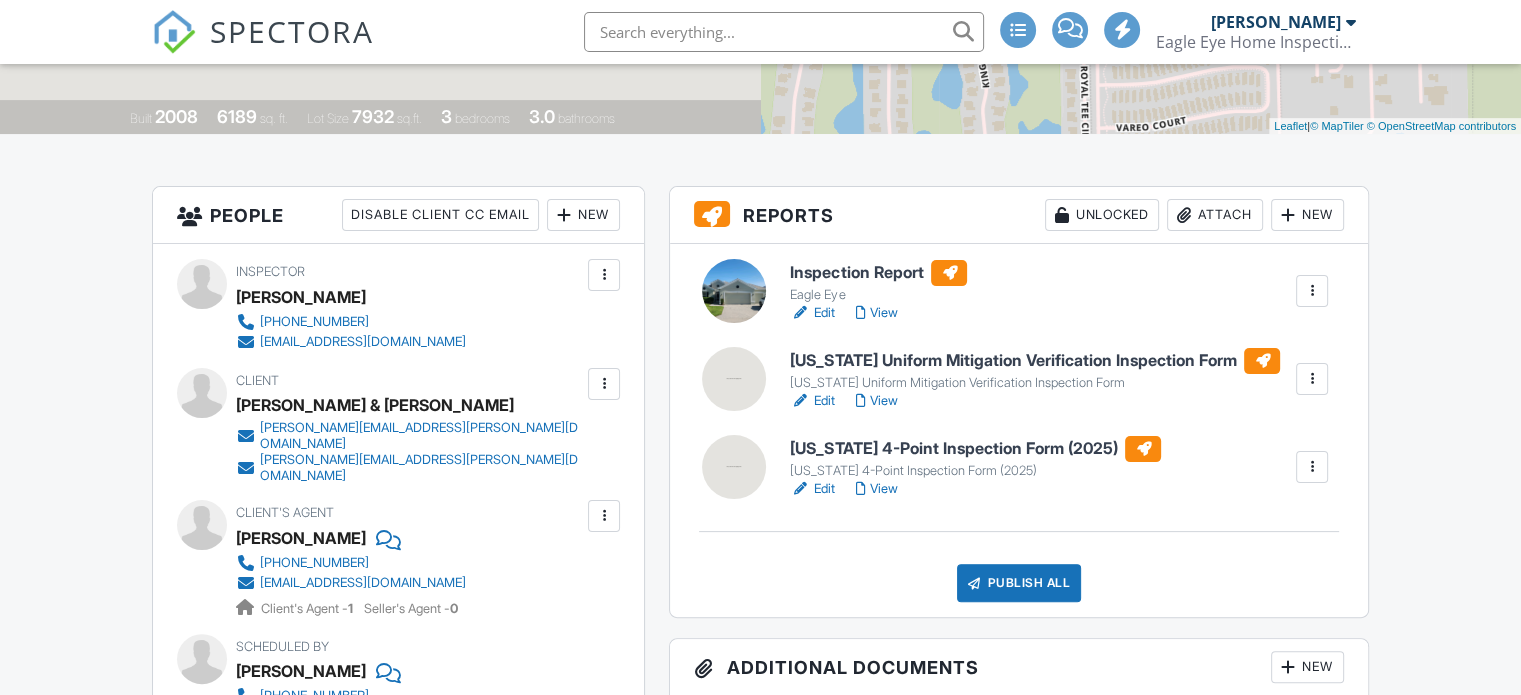 scroll, scrollTop: 400, scrollLeft: 0, axis: vertical 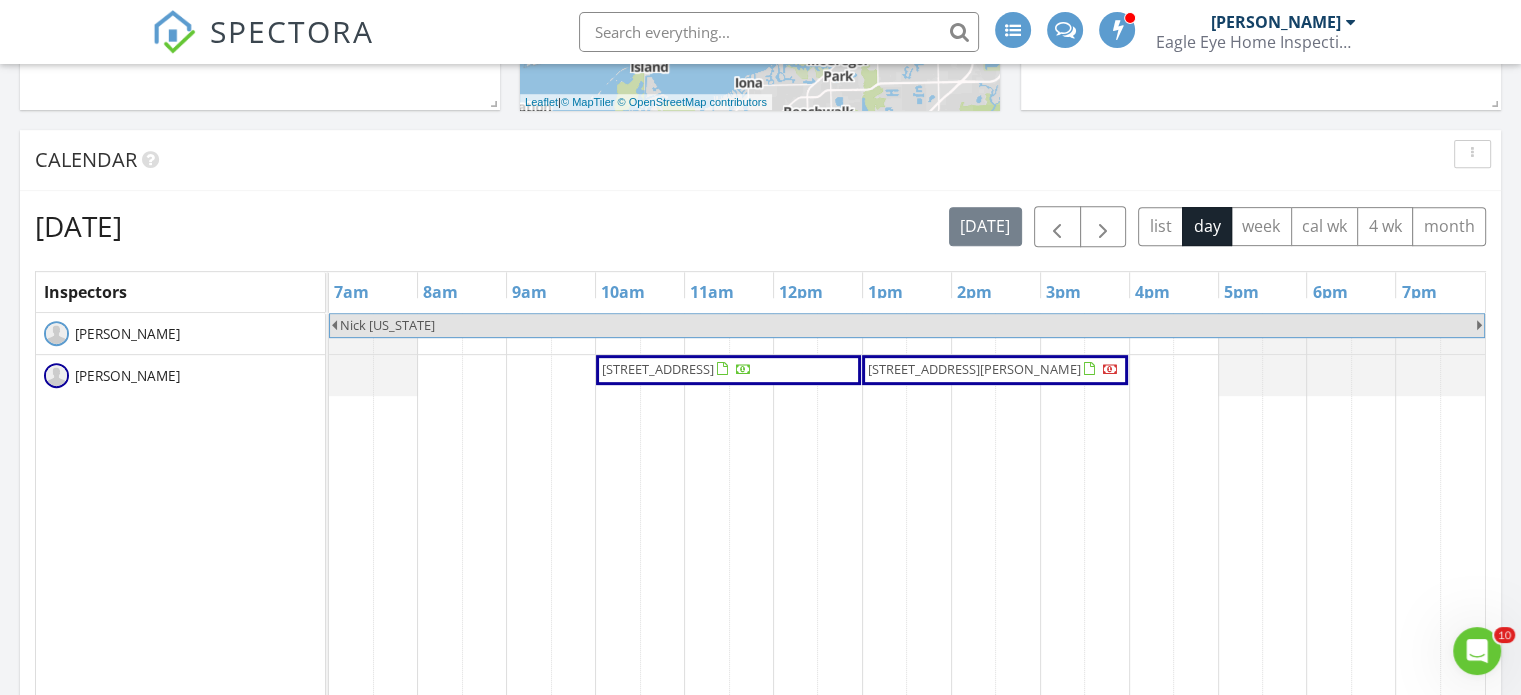 click on "[STREET_ADDRESS]" at bounding box center (658, 369) 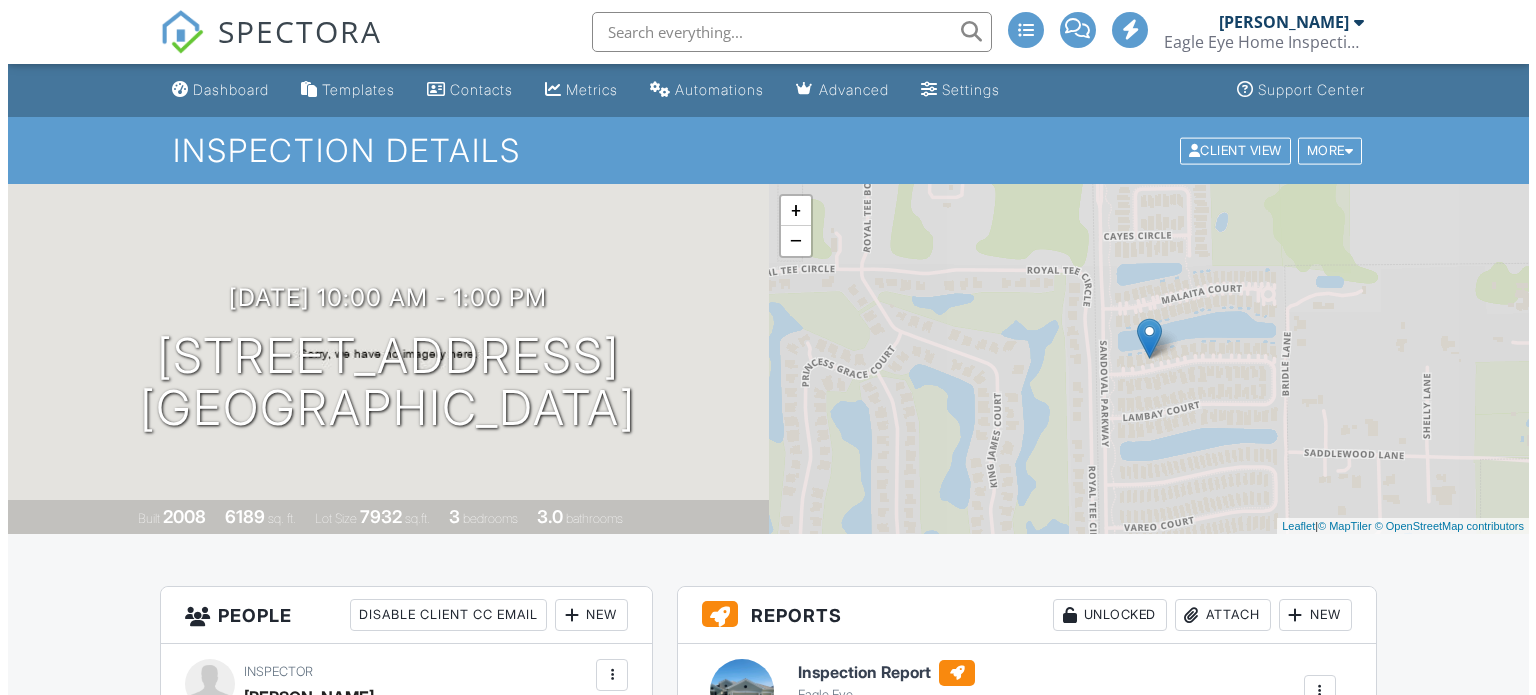 scroll, scrollTop: 600, scrollLeft: 0, axis: vertical 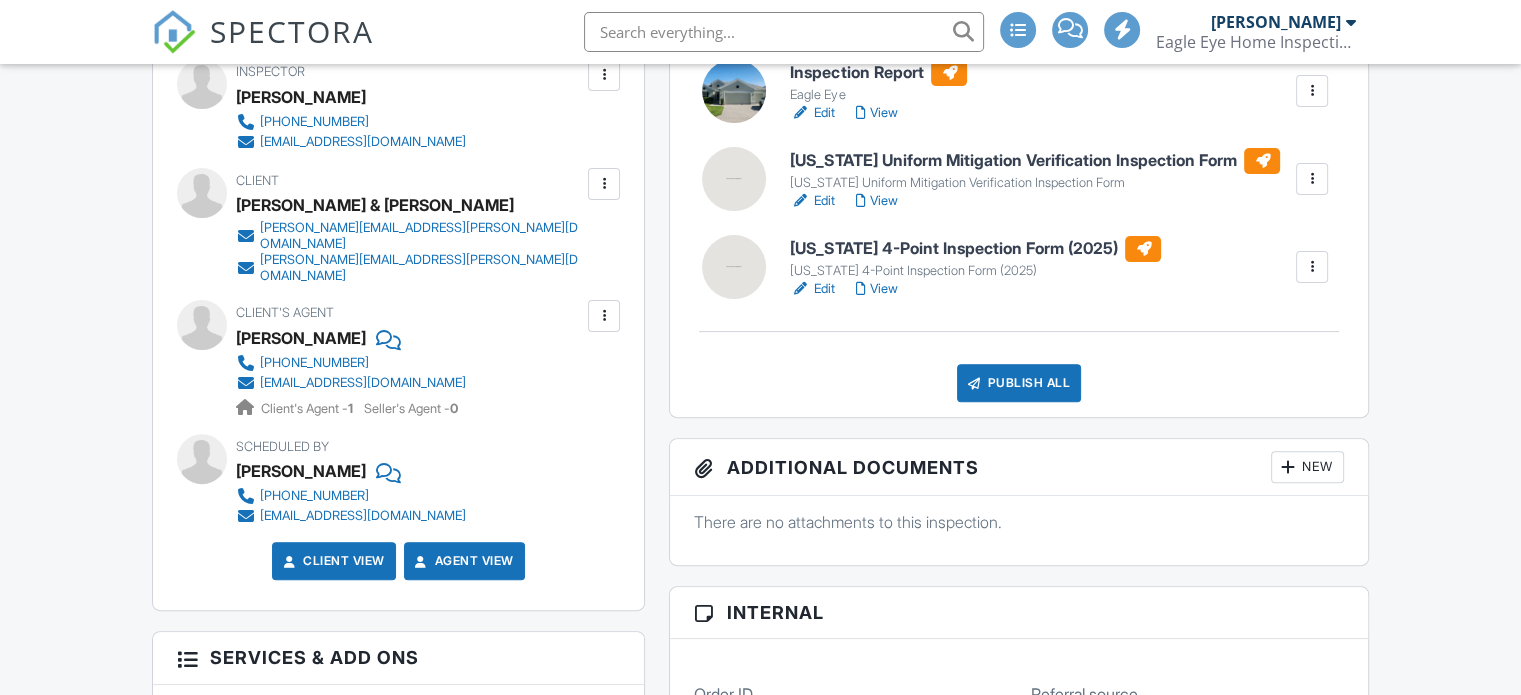 click on "Publish All" at bounding box center (1019, 383) 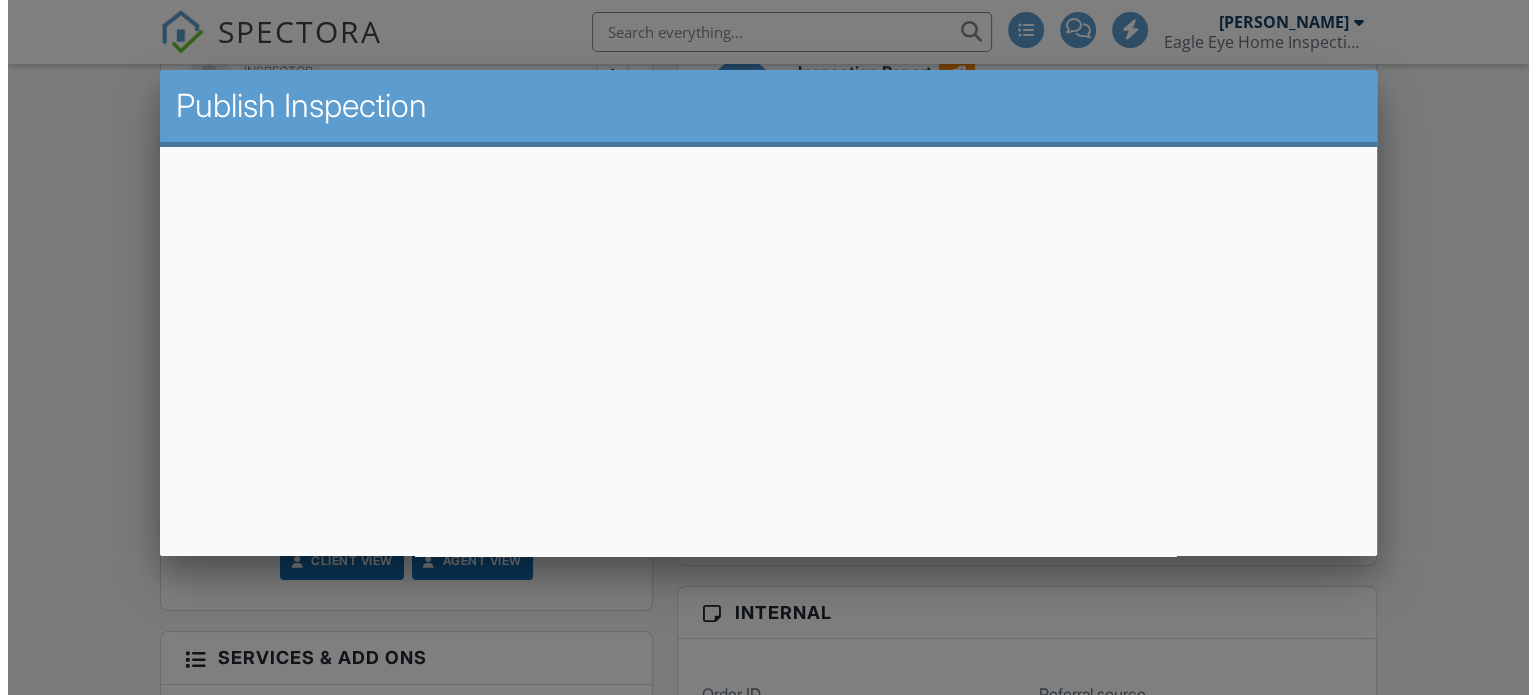 scroll, scrollTop: 600, scrollLeft: 0, axis: vertical 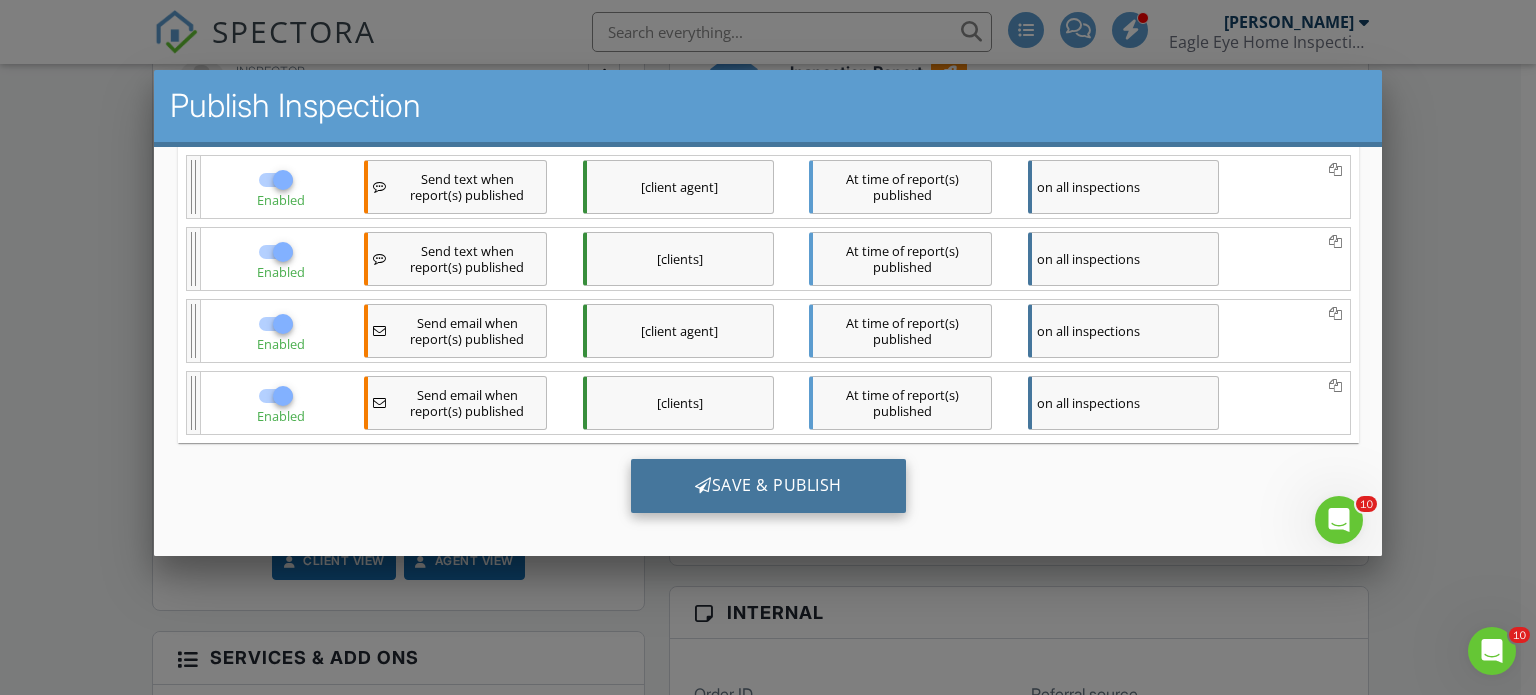 click on "Save & Publish" at bounding box center [767, 485] 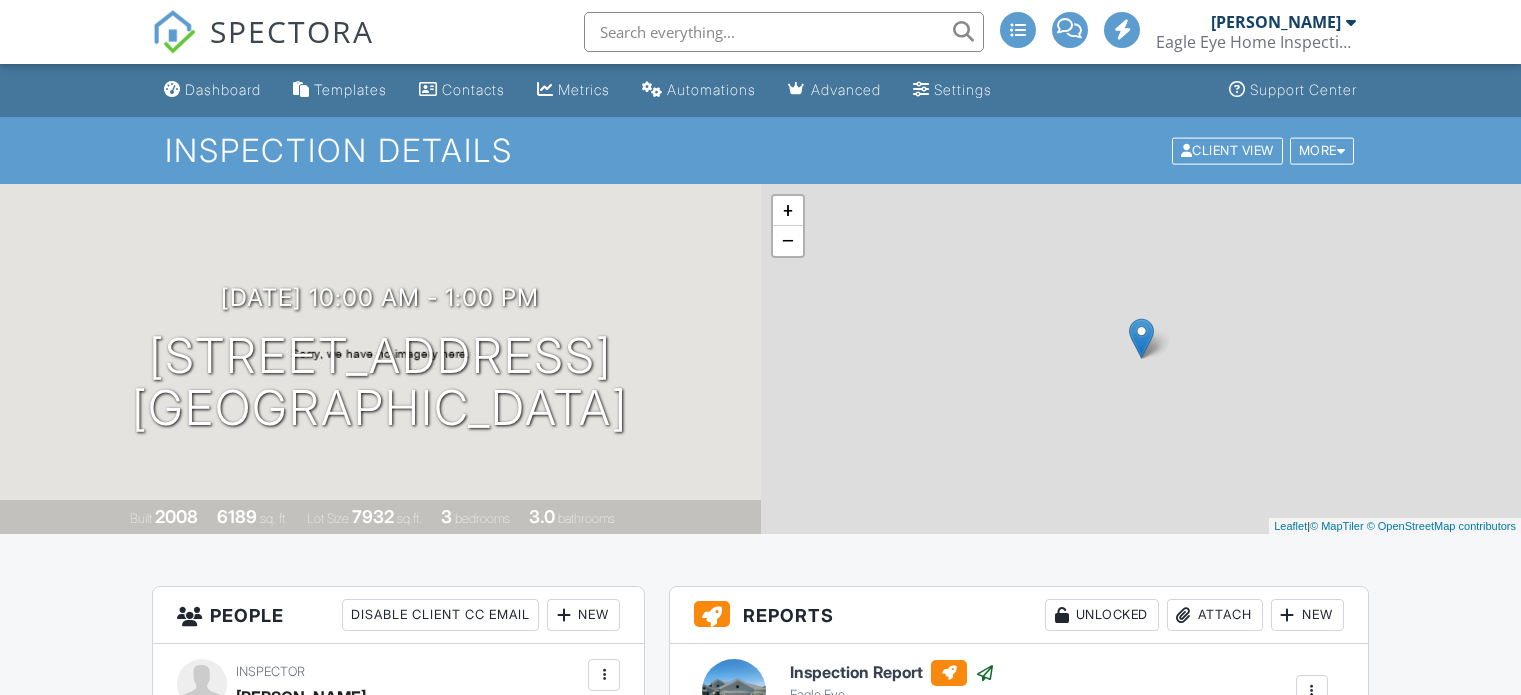 scroll, scrollTop: 0, scrollLeft: 0, axis: both 